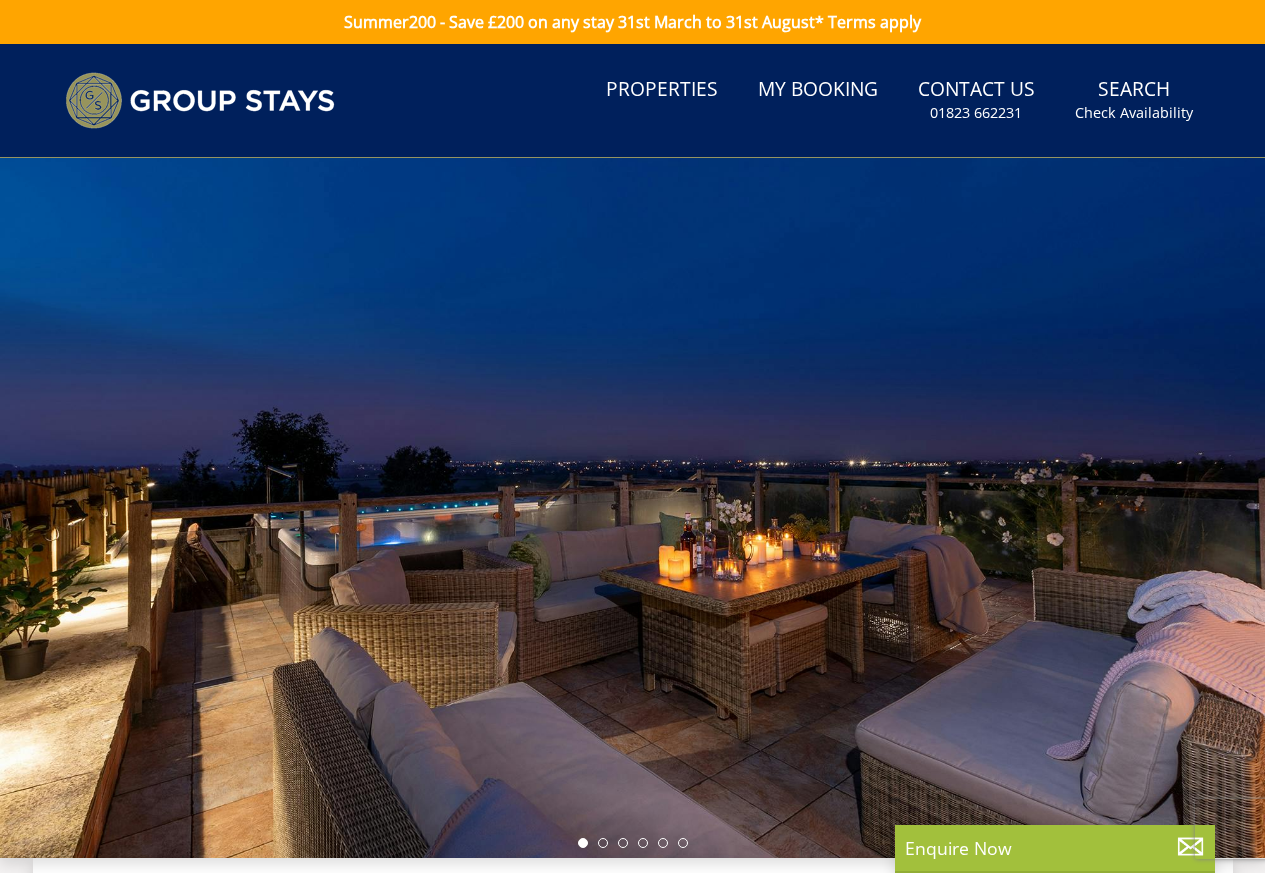 scroll, scrollTop: 0, scrollLeft: 0, axis: both 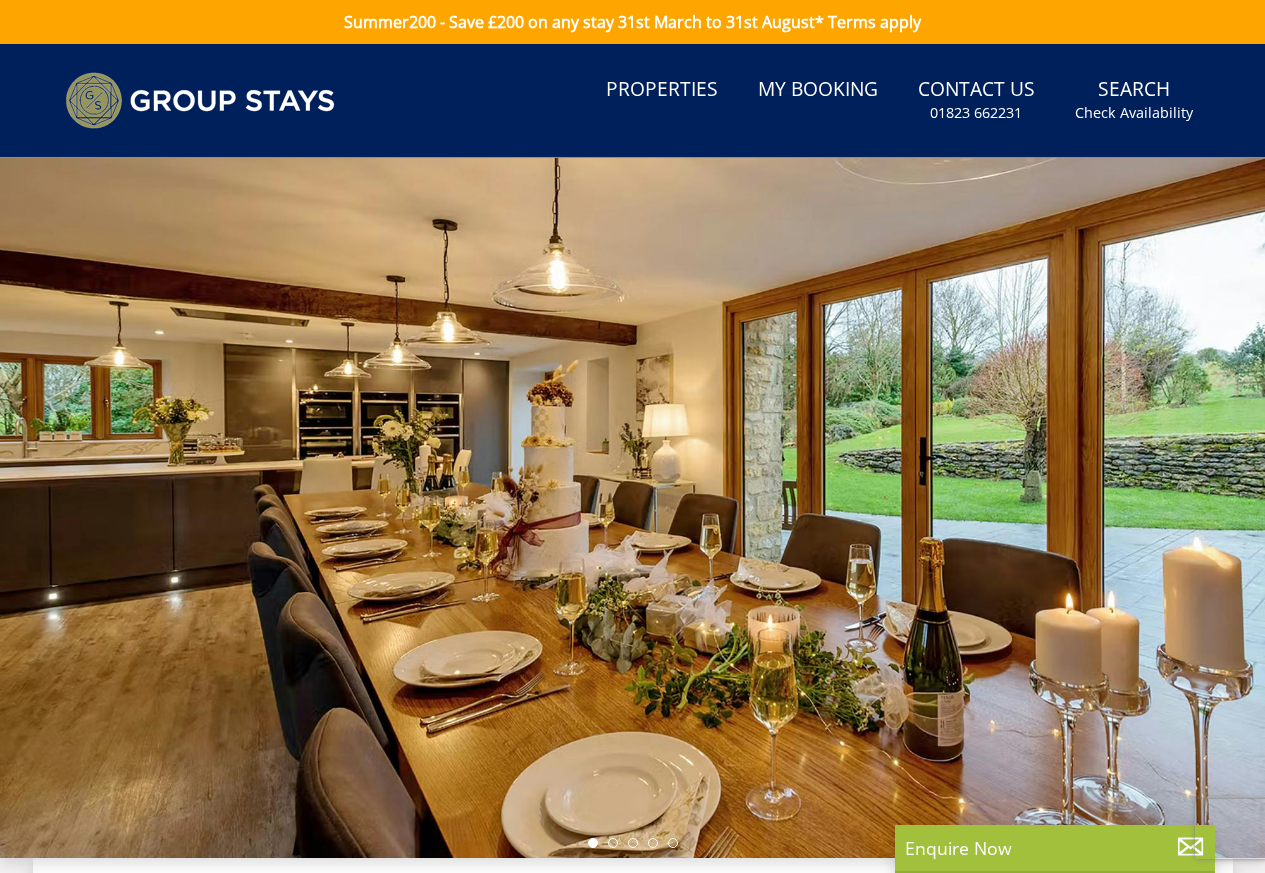 click at bounding box center [632, 508] 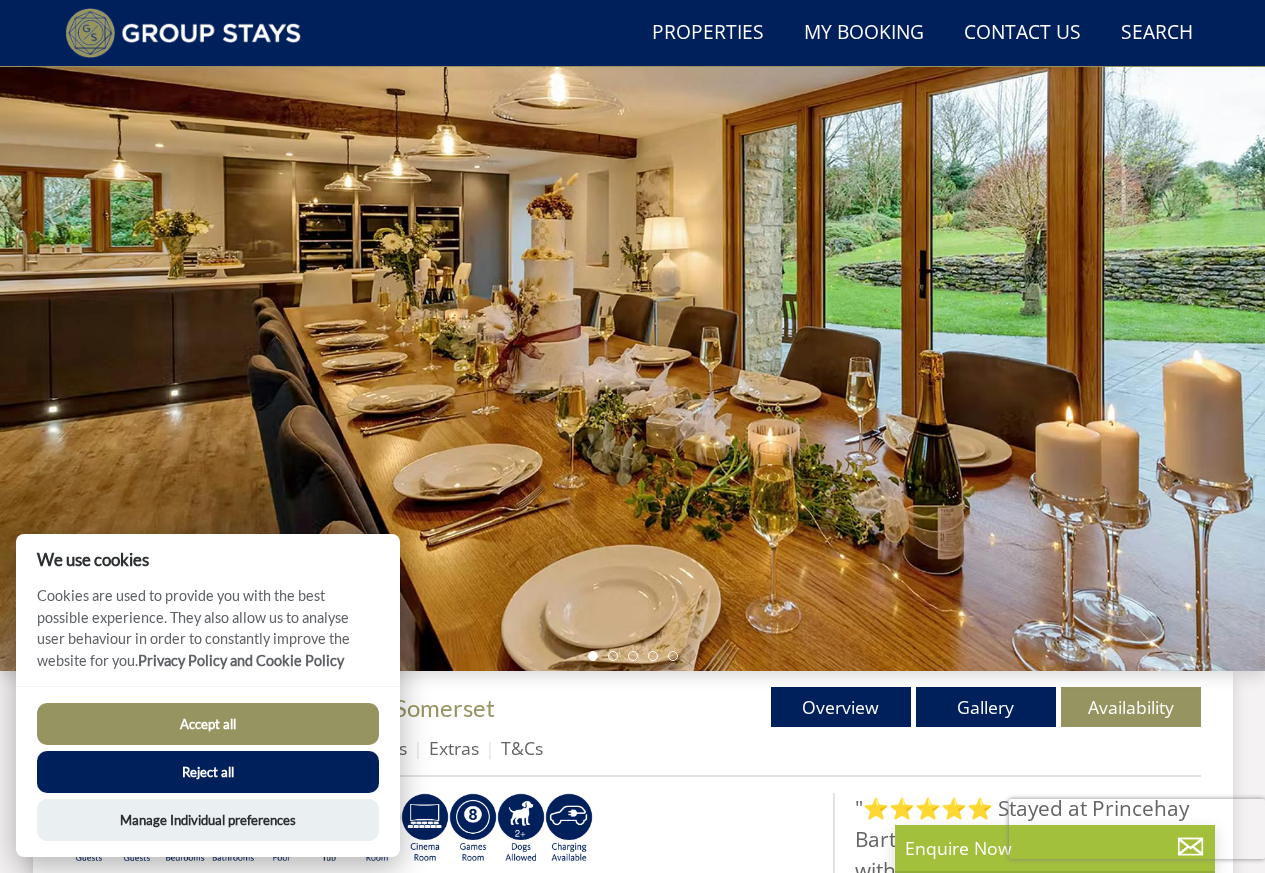 scroll, scrollTop: 702, scrollLeft: 0, axis: vertical 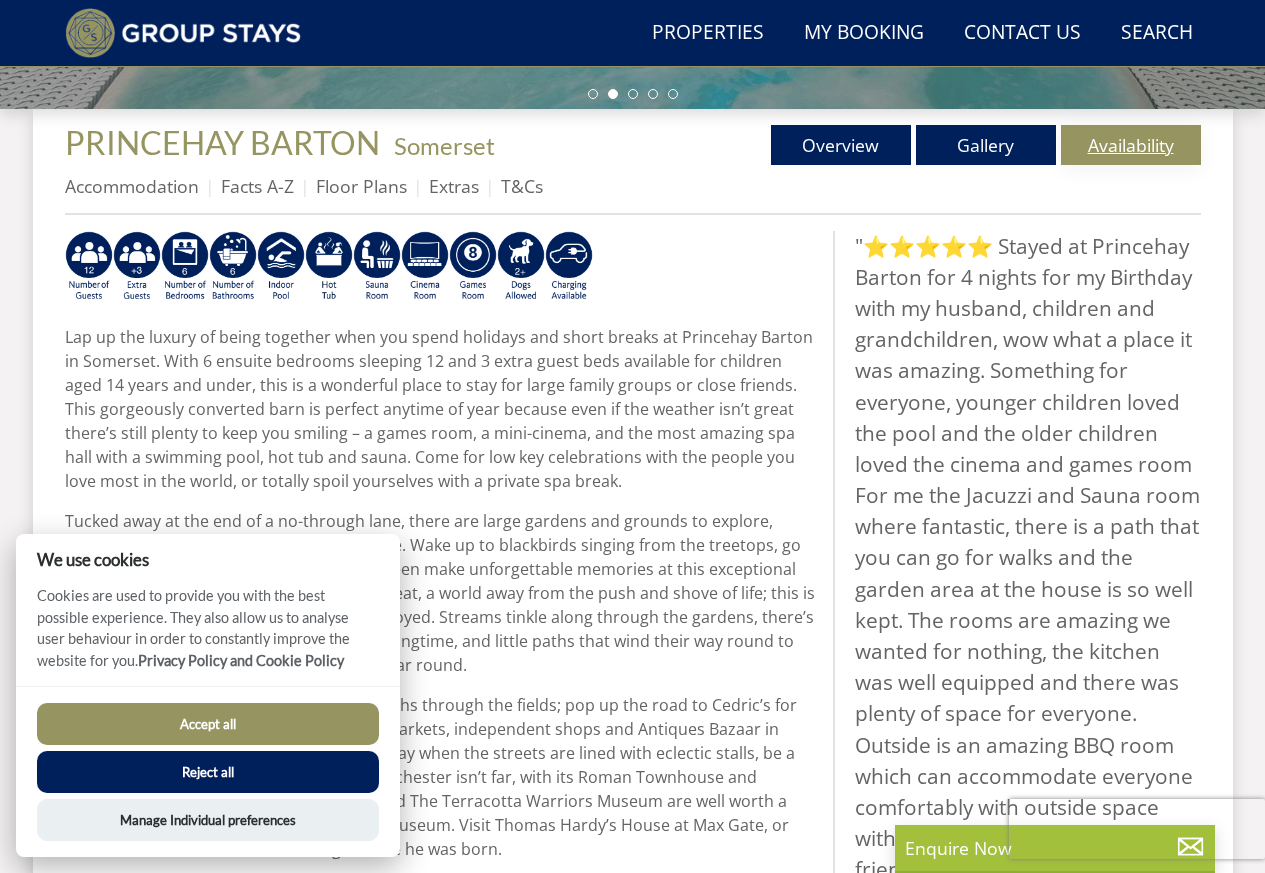 click on "Availability" at bounding box center (1131, 145) 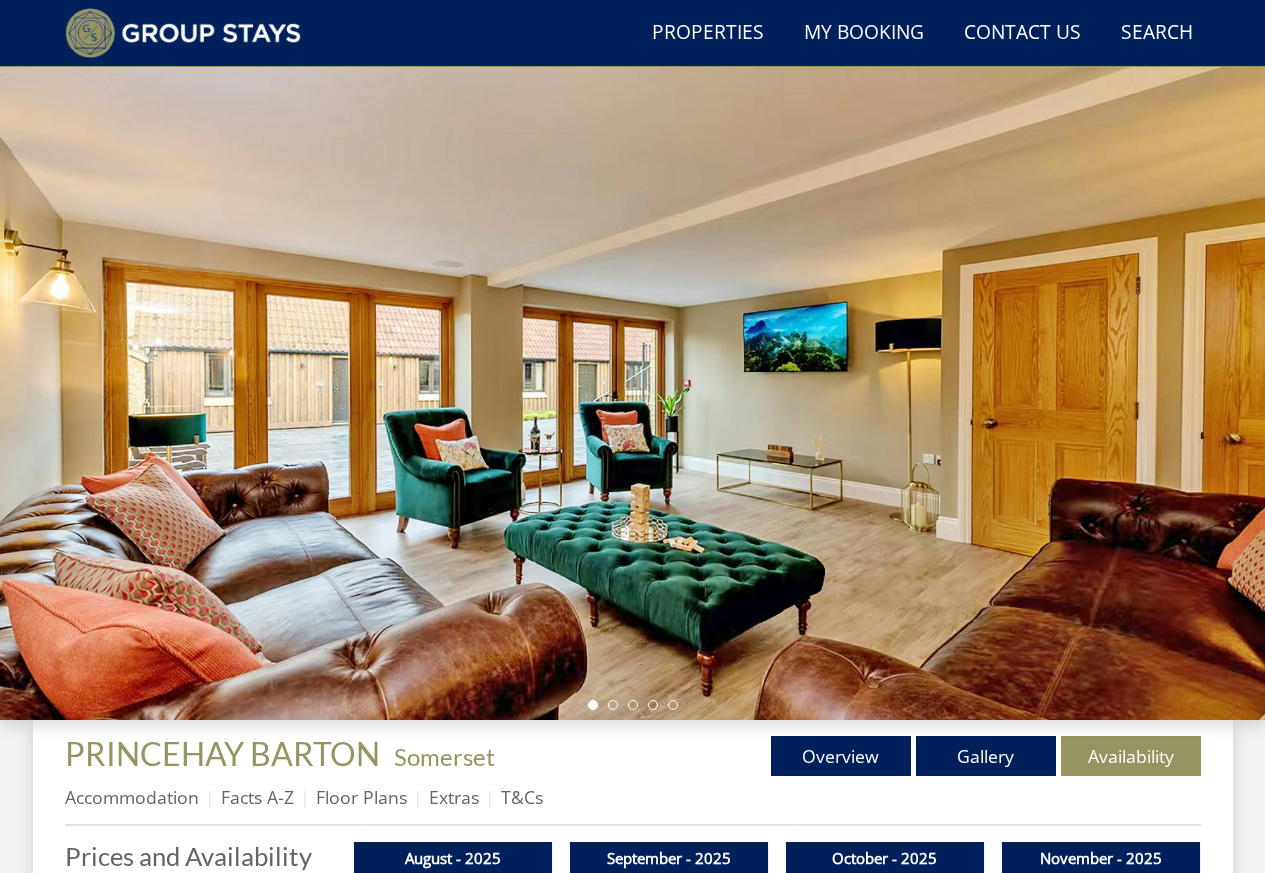 scroll, scrollTop: 692, scrollLeft: 0, axis: vertical 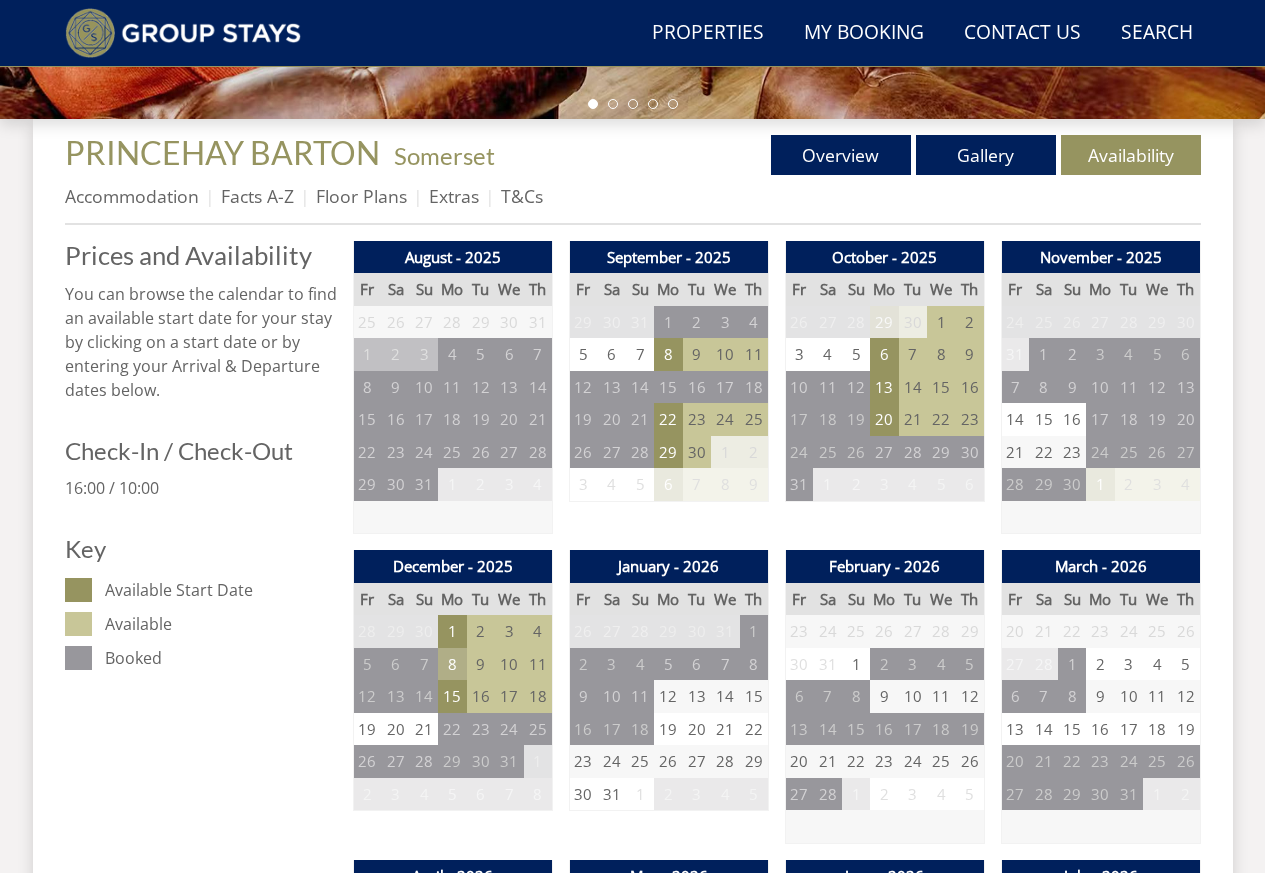 click on "8" at bounding box center [452, 664] 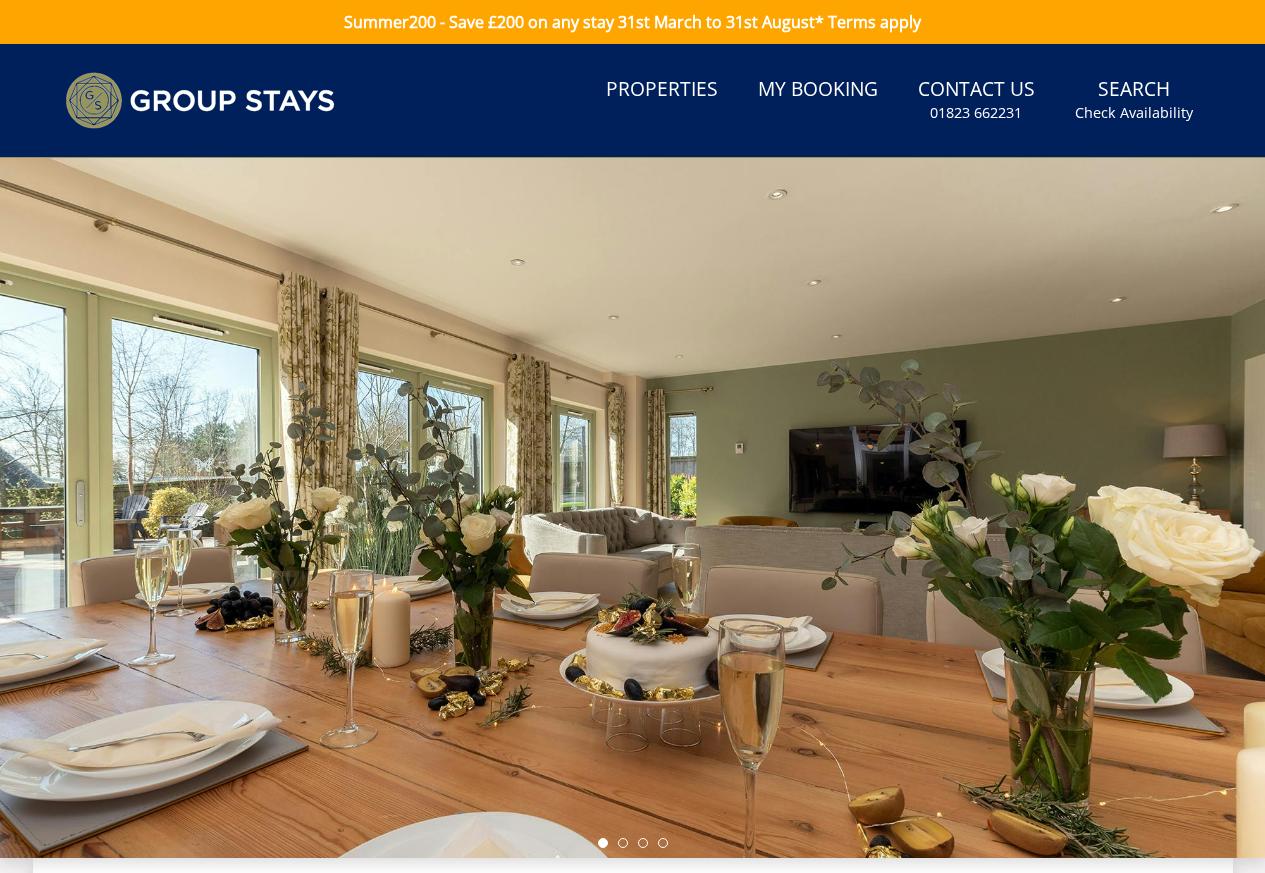 scroll, scrollTop: 0, scrollLeft: 0, axis: both 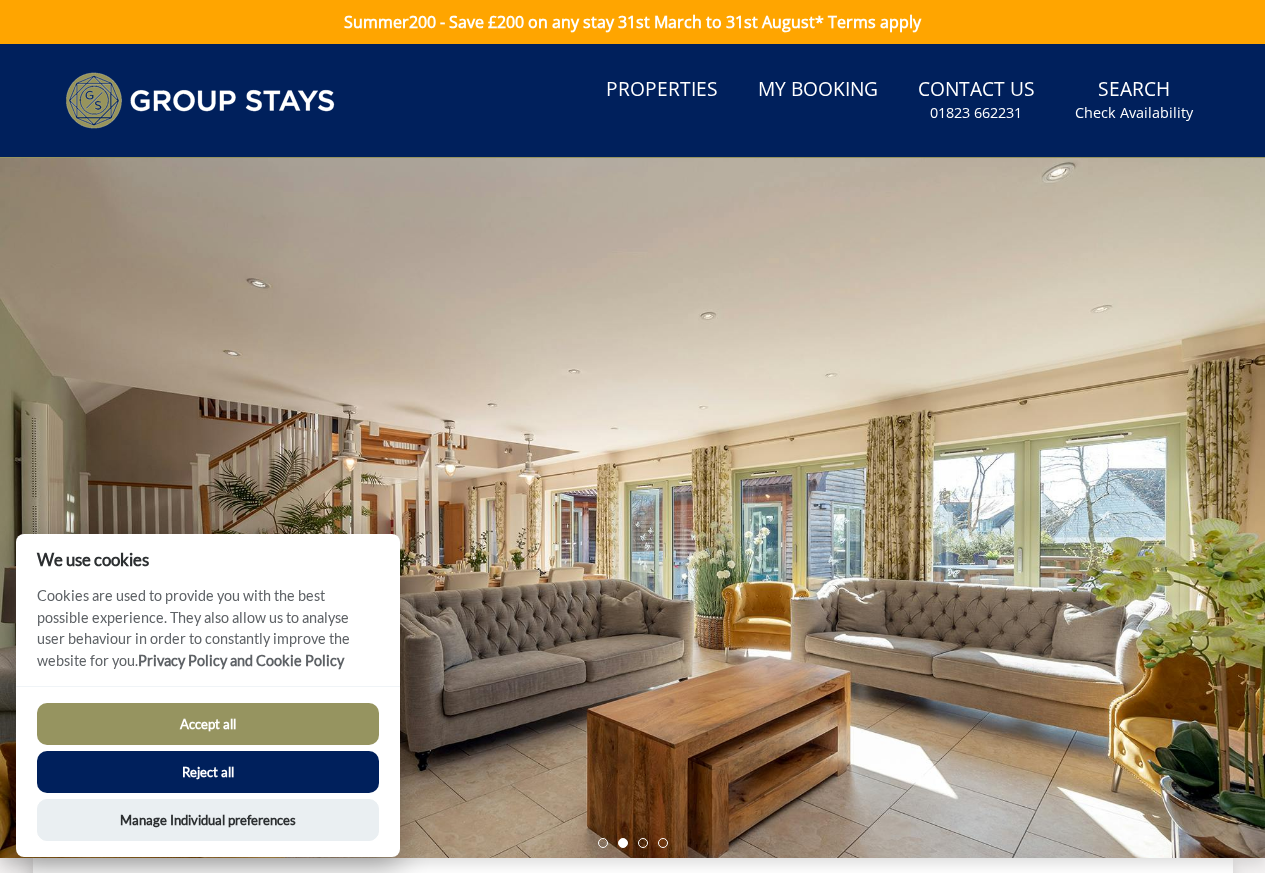 click on "Accept all" at bounding box center (208, 724) 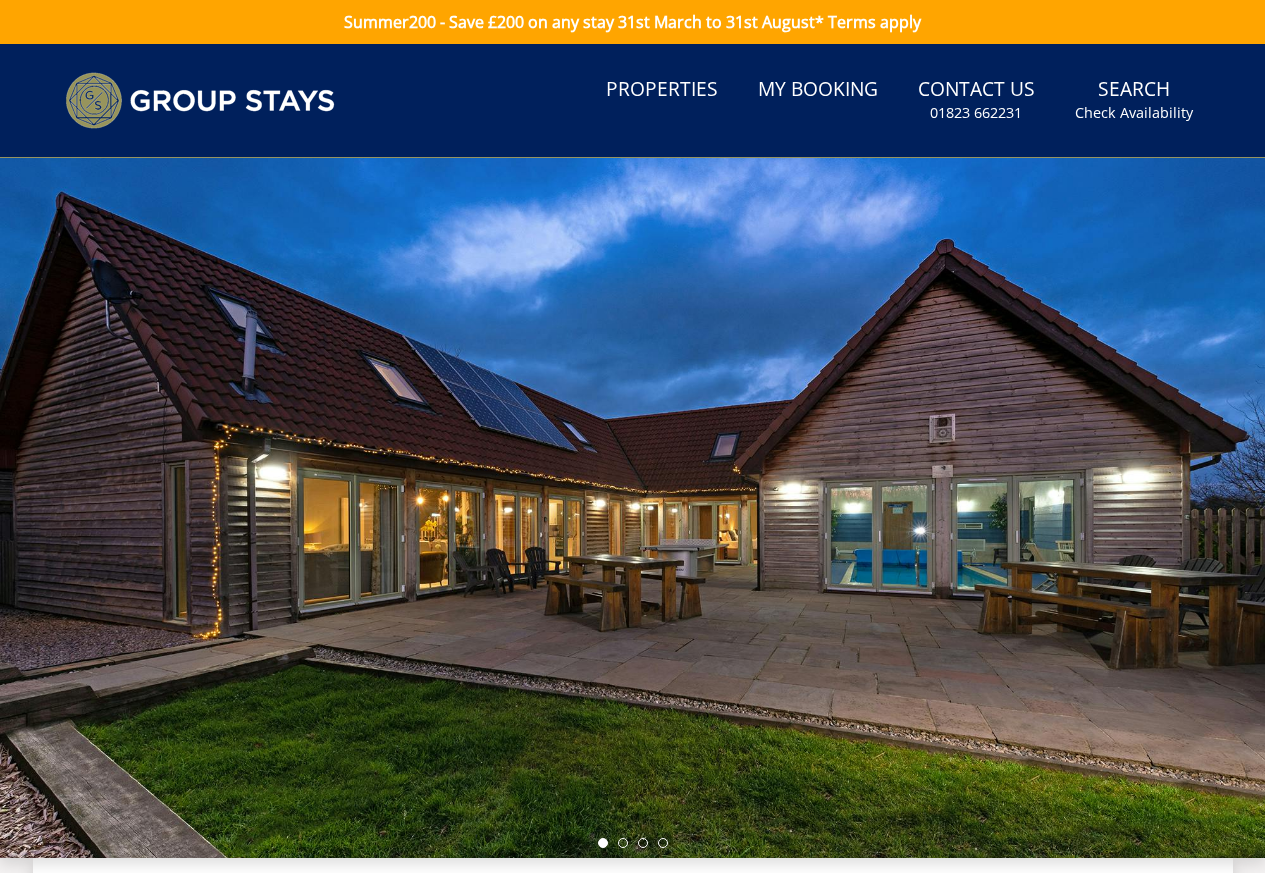 scroll, scrollTop: 0, scrollLeft: 0, axis: both 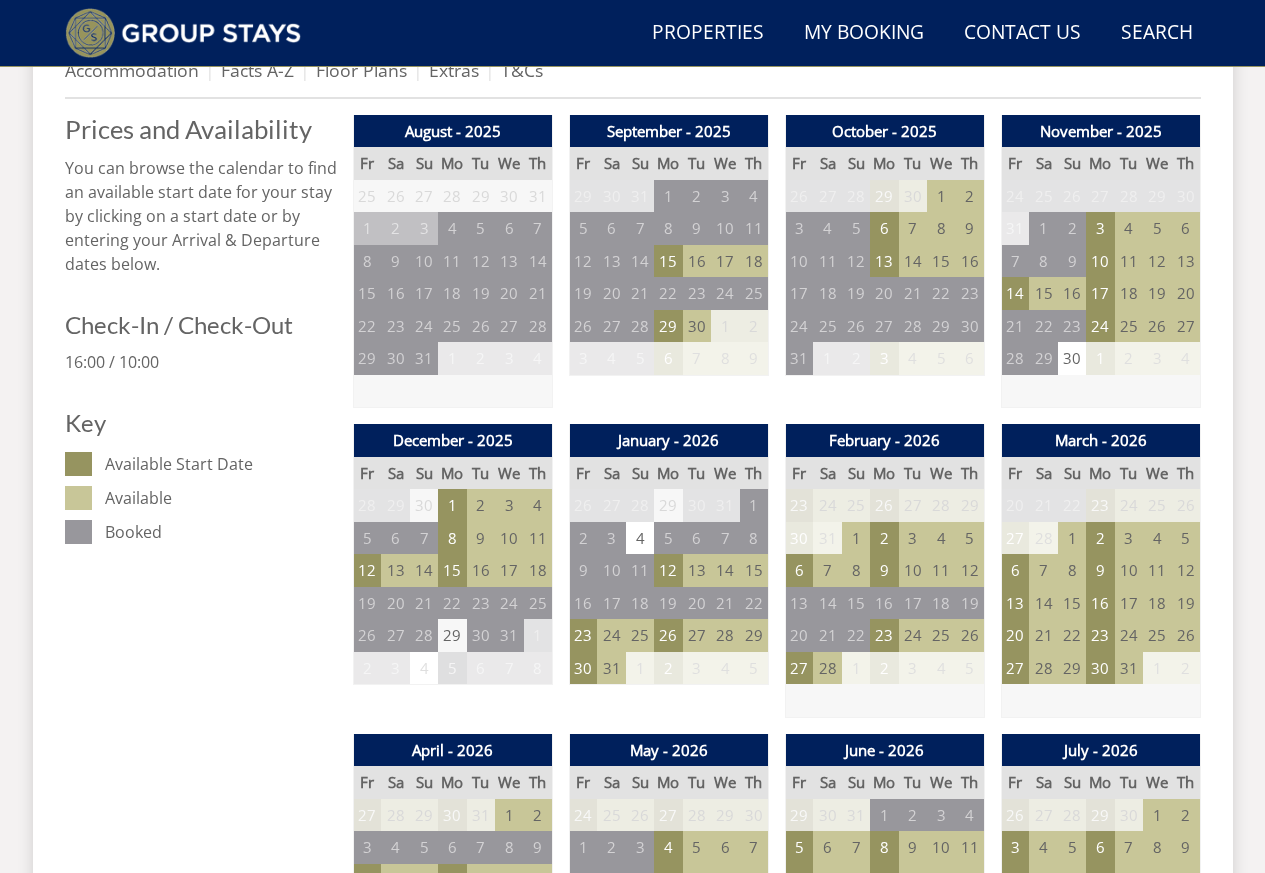 click on "5" at bounding box center (452, 668) 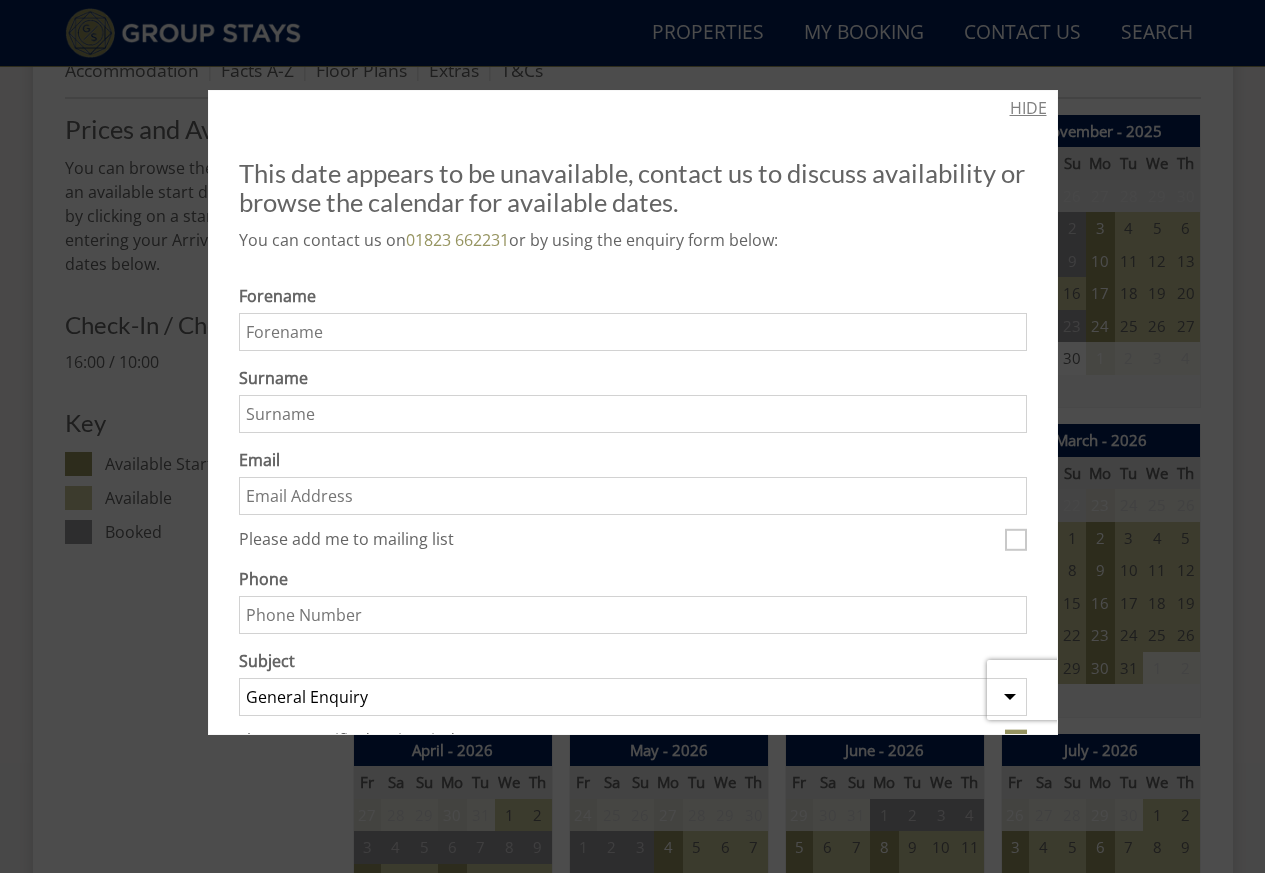 click on "HIDE" at bounding box center [1028, 108] 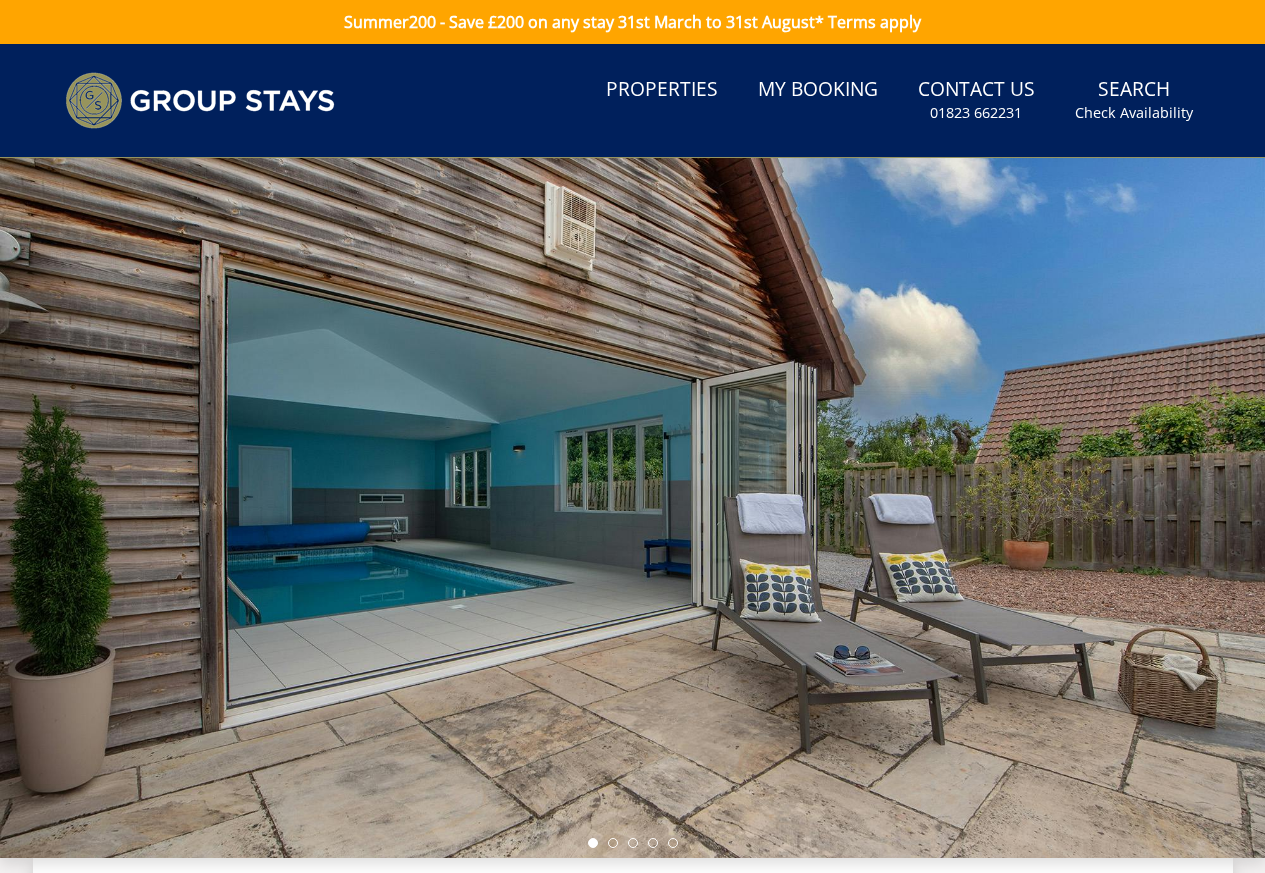 scroll, scrollTop: 0, scrollLeft: 0, axis: both 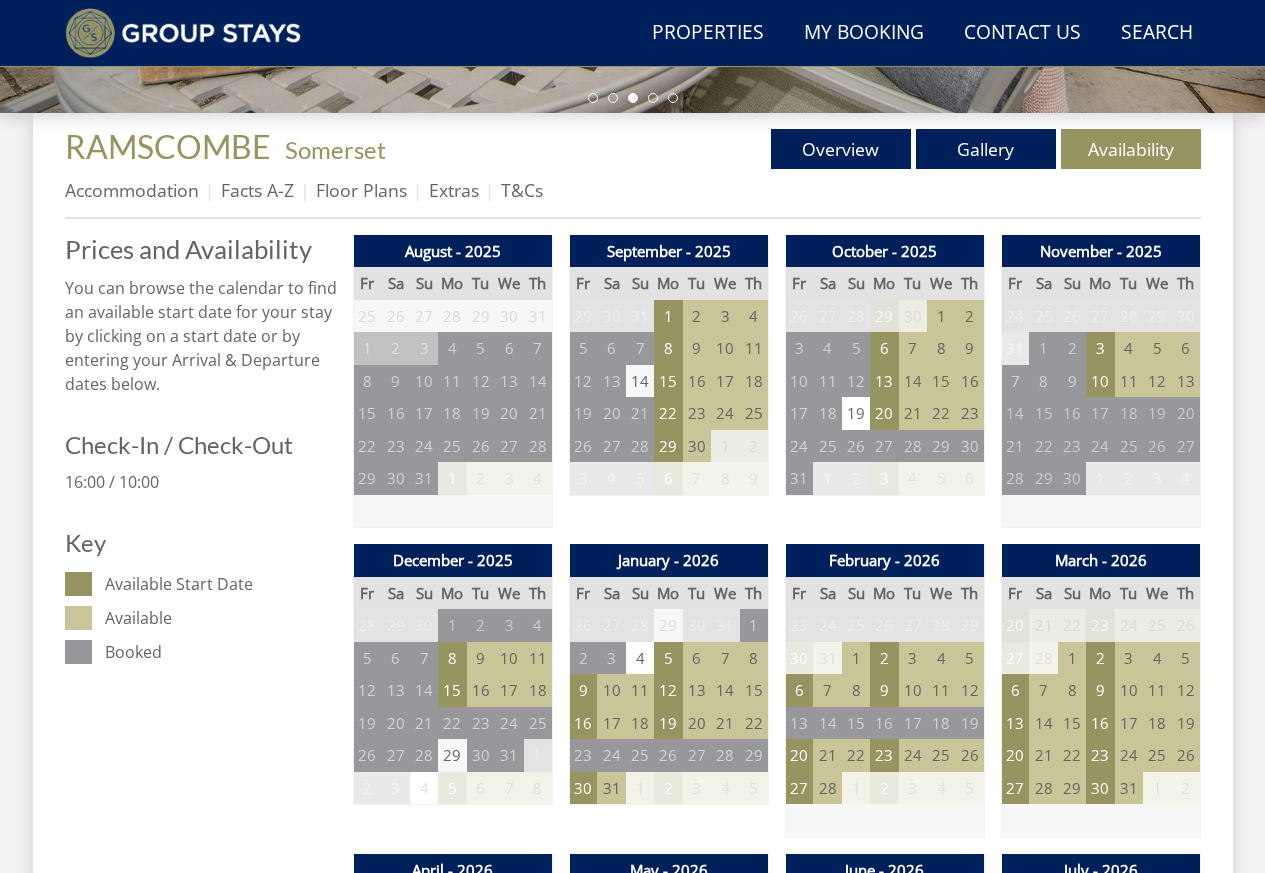 click on "29" at bounding box center (452, 755) 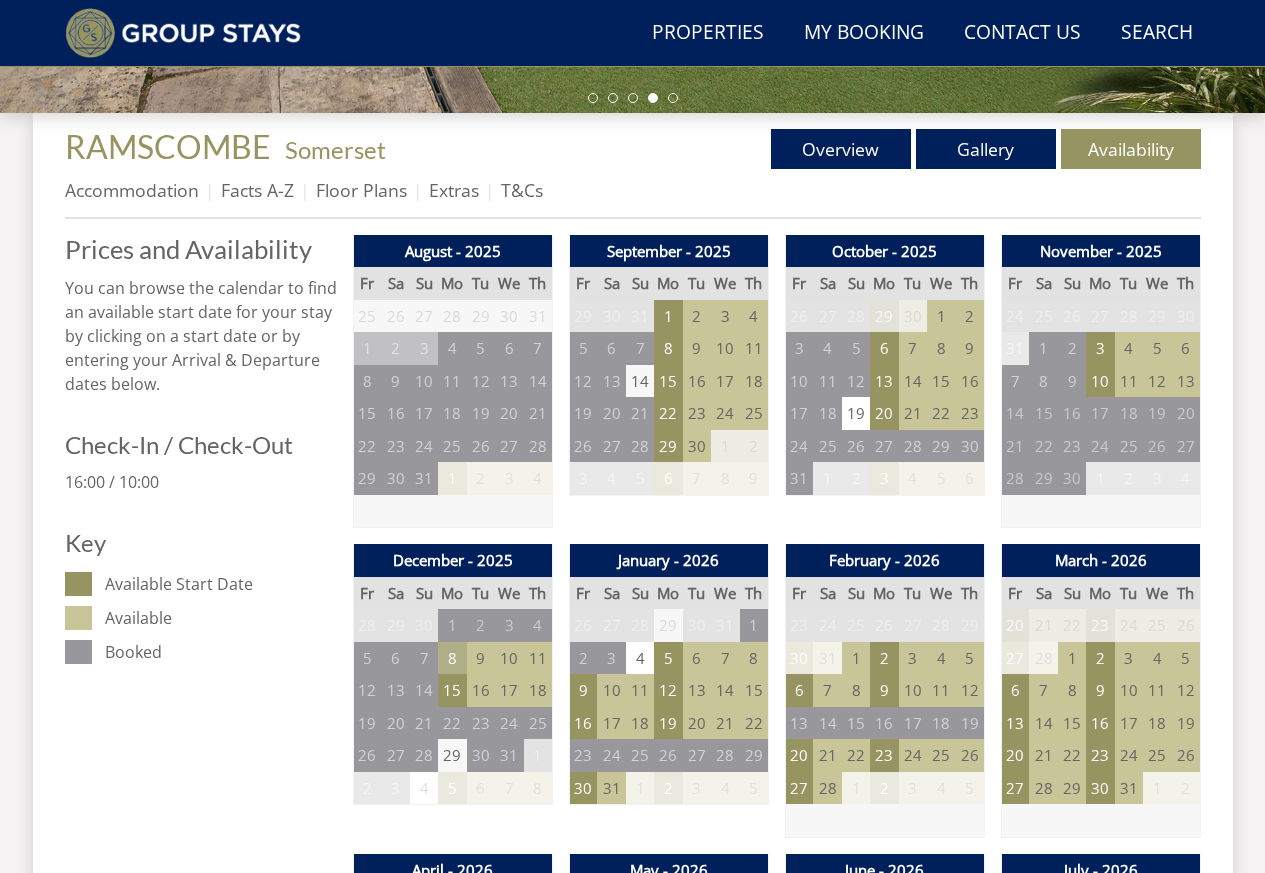 click on "8" at bounding box center (452, 658) 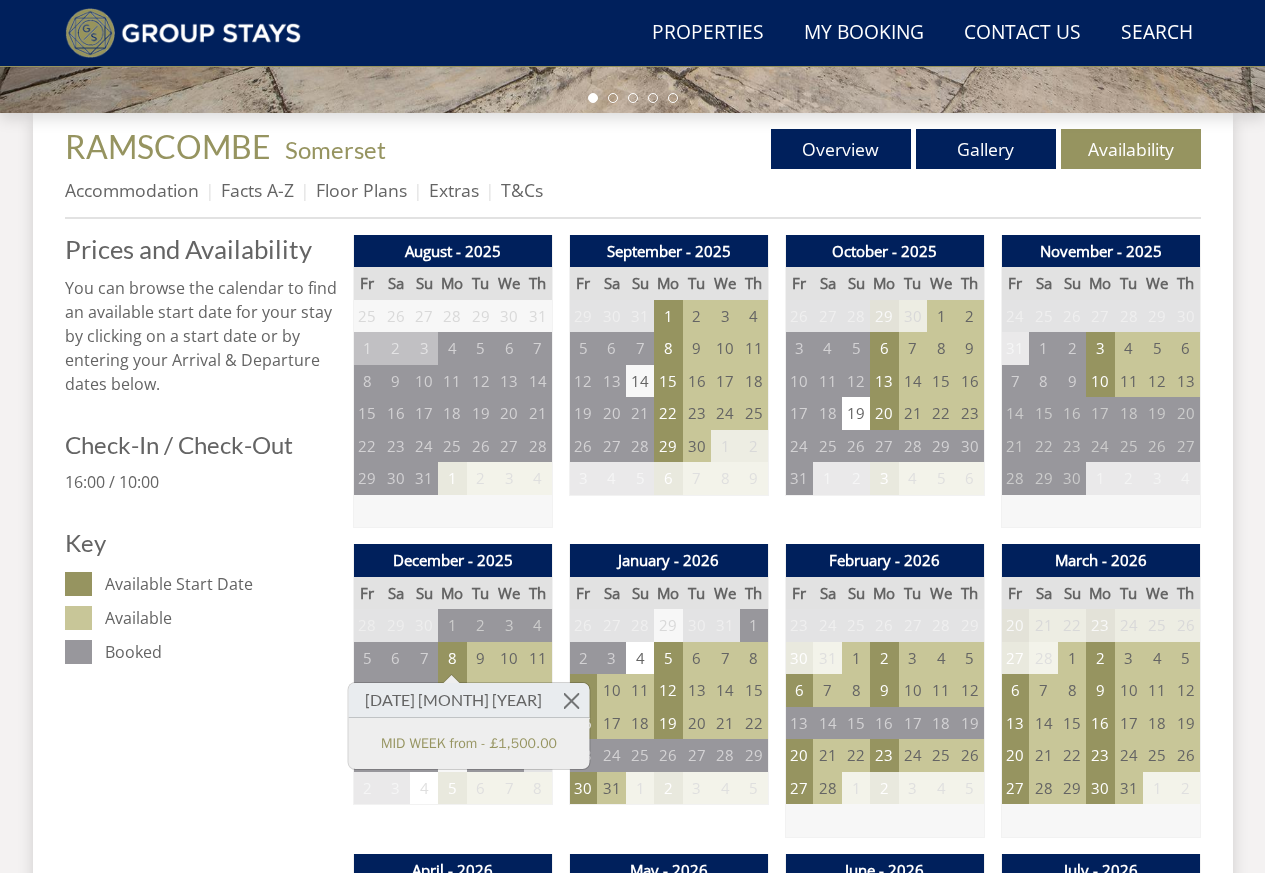 click on "MID WEEK from  - £1,500.00" at bounding box center [469, 743] 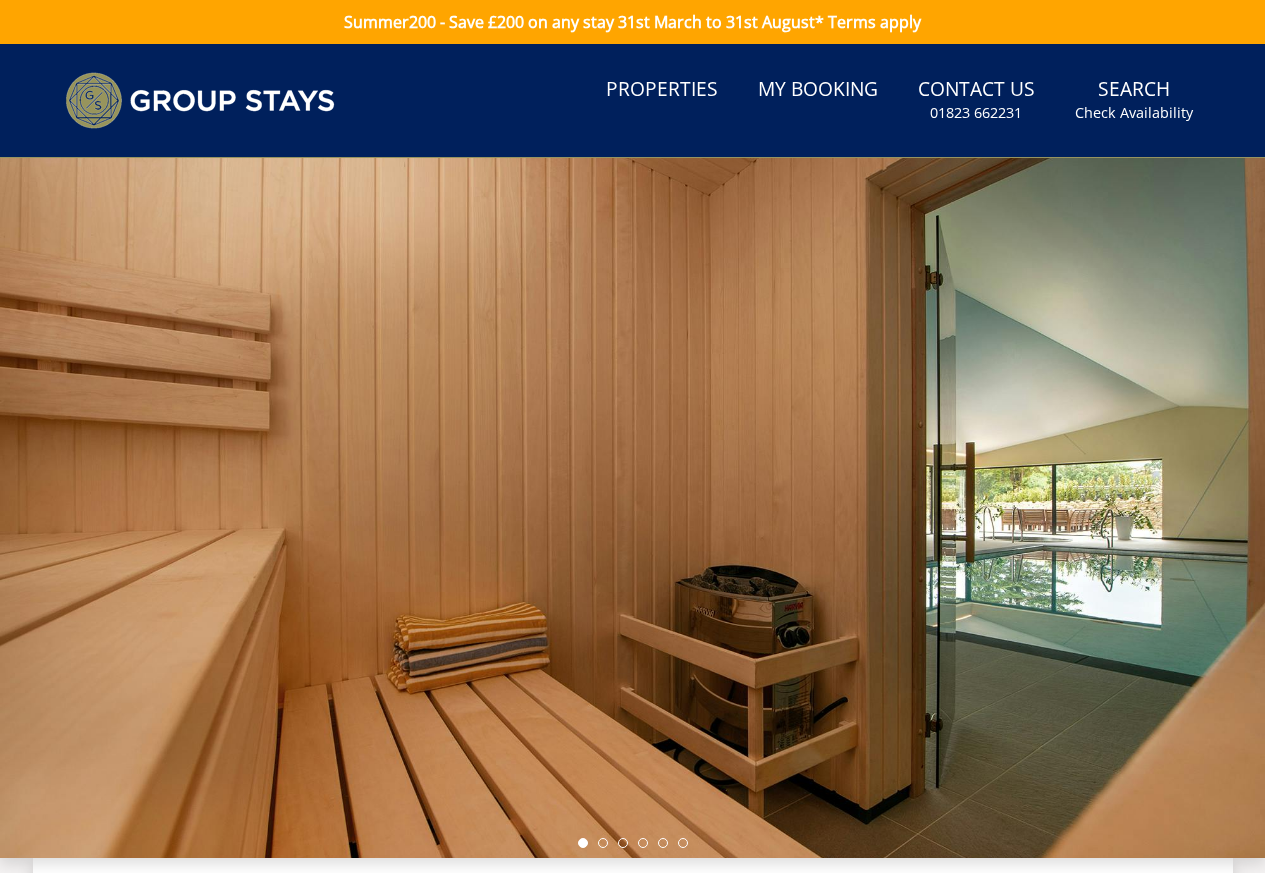 scroll, scrollTop: 0, scrollLeft: 0, axis: both 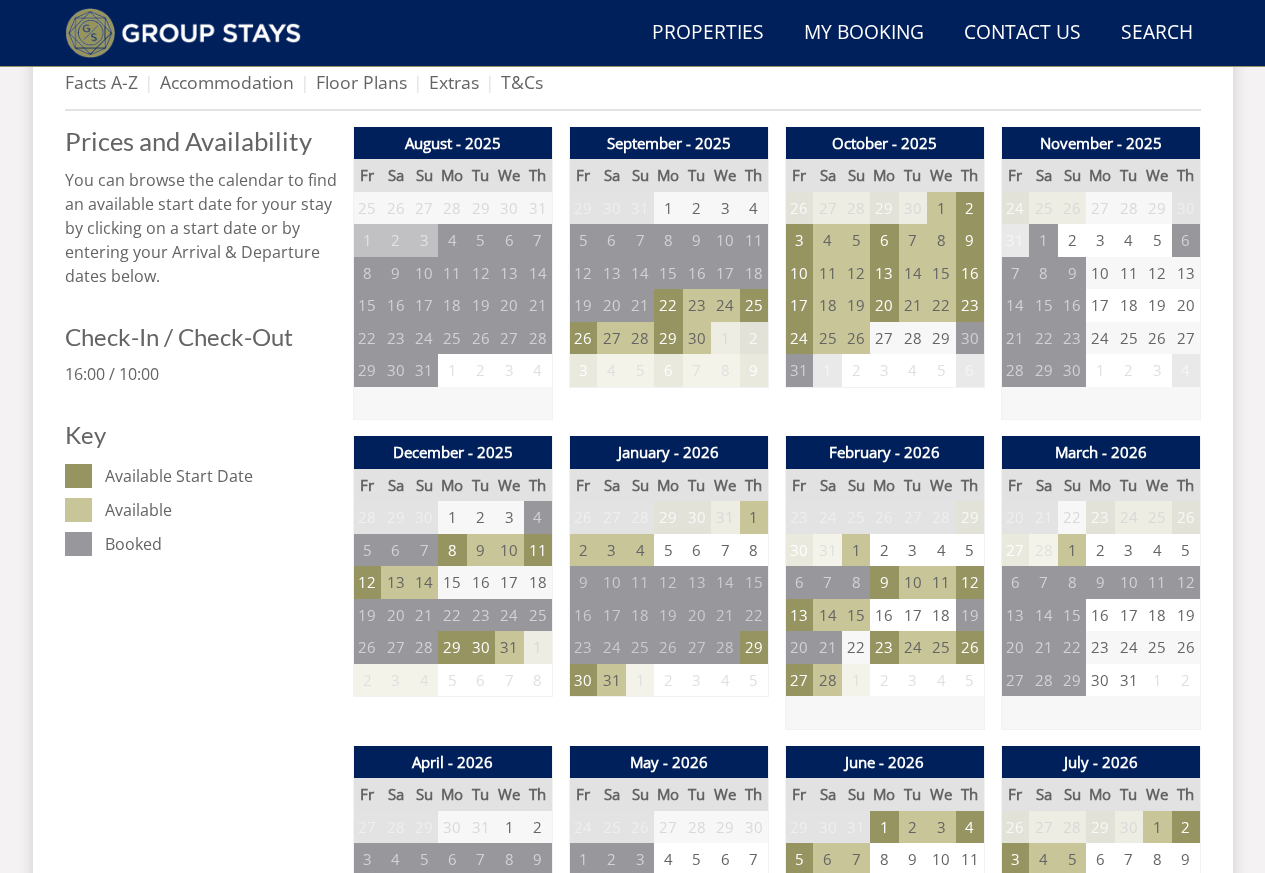 click on "5" at bounding box center [452, 680] 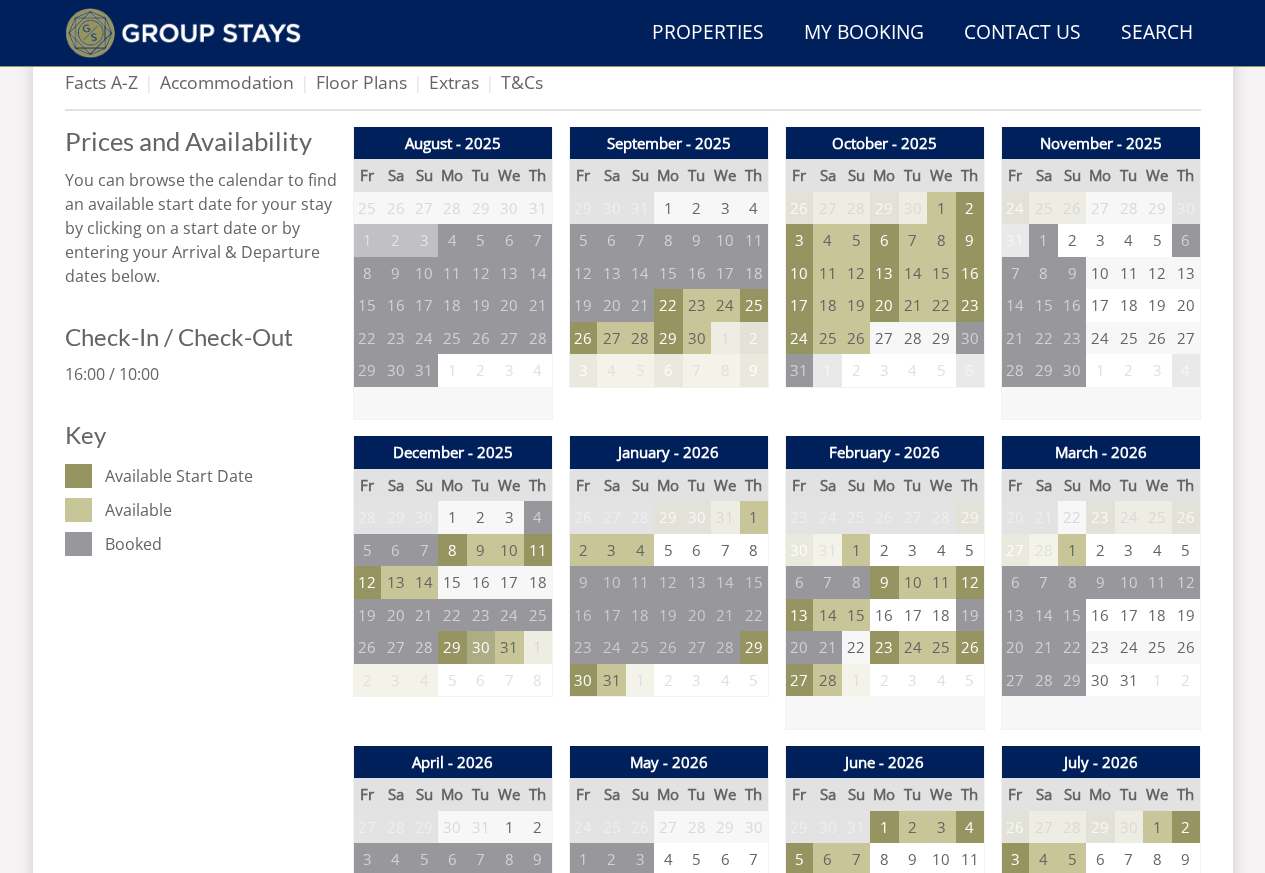 click on "30" at bounding box center (481, 647) 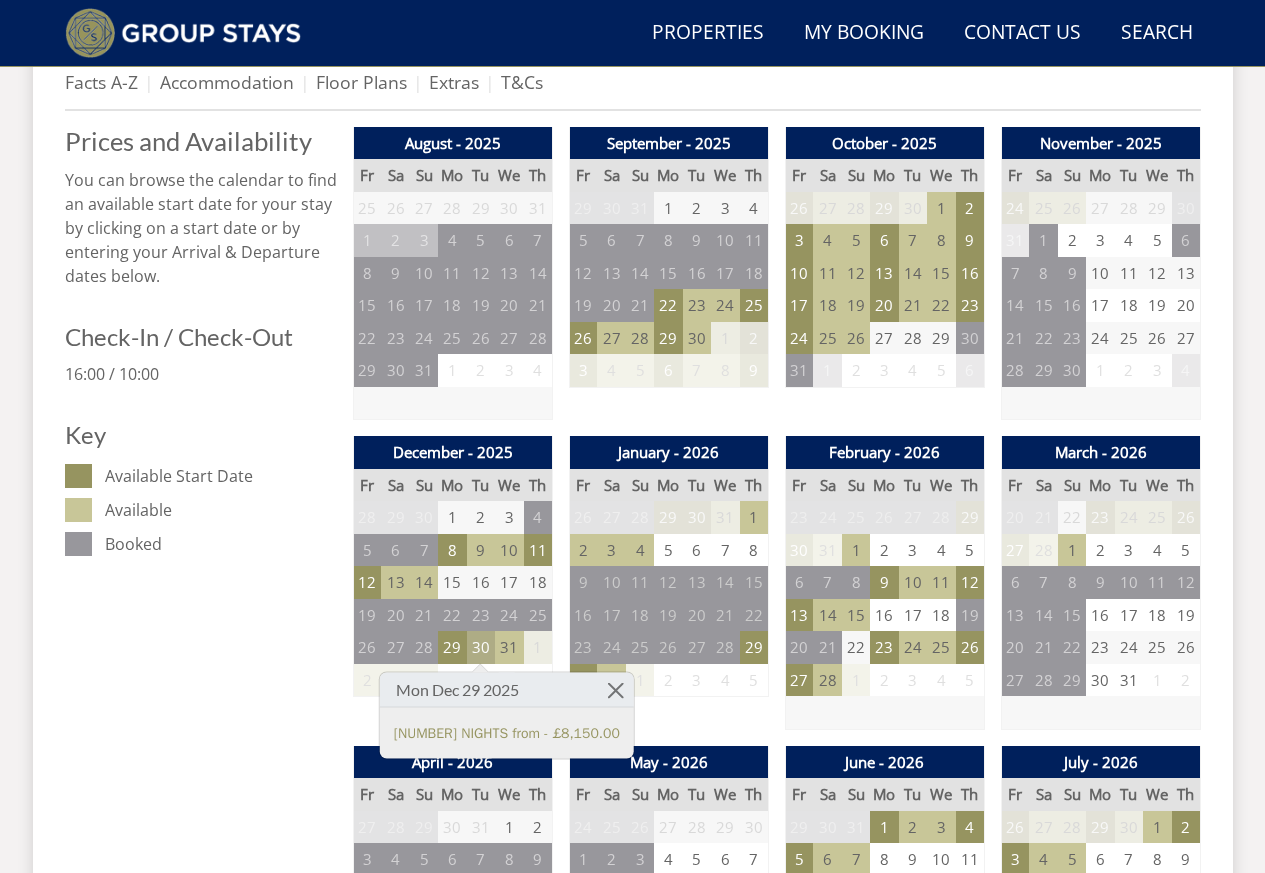 click on "30" at bounding box center (481, 647) 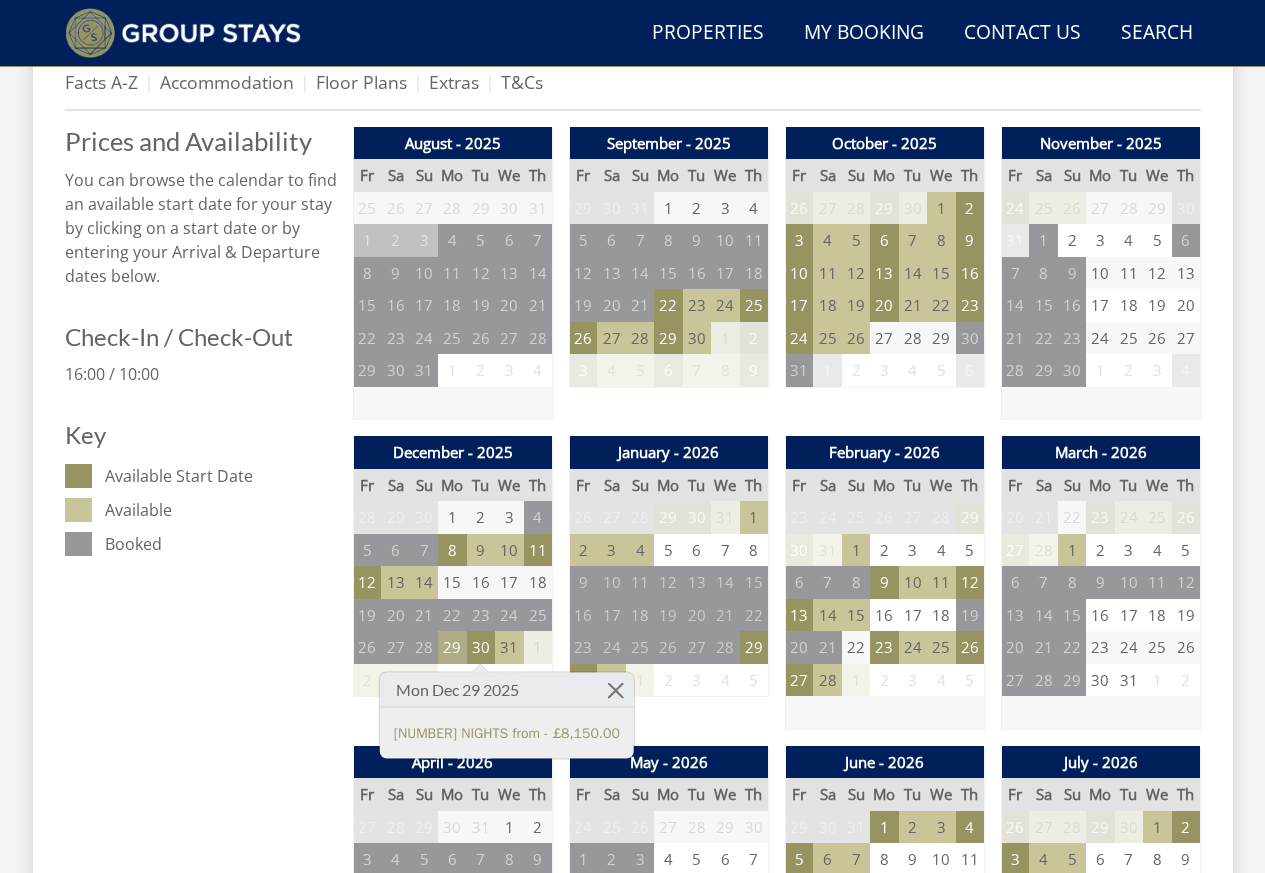 click on "29" at bounding box center [452, 647] 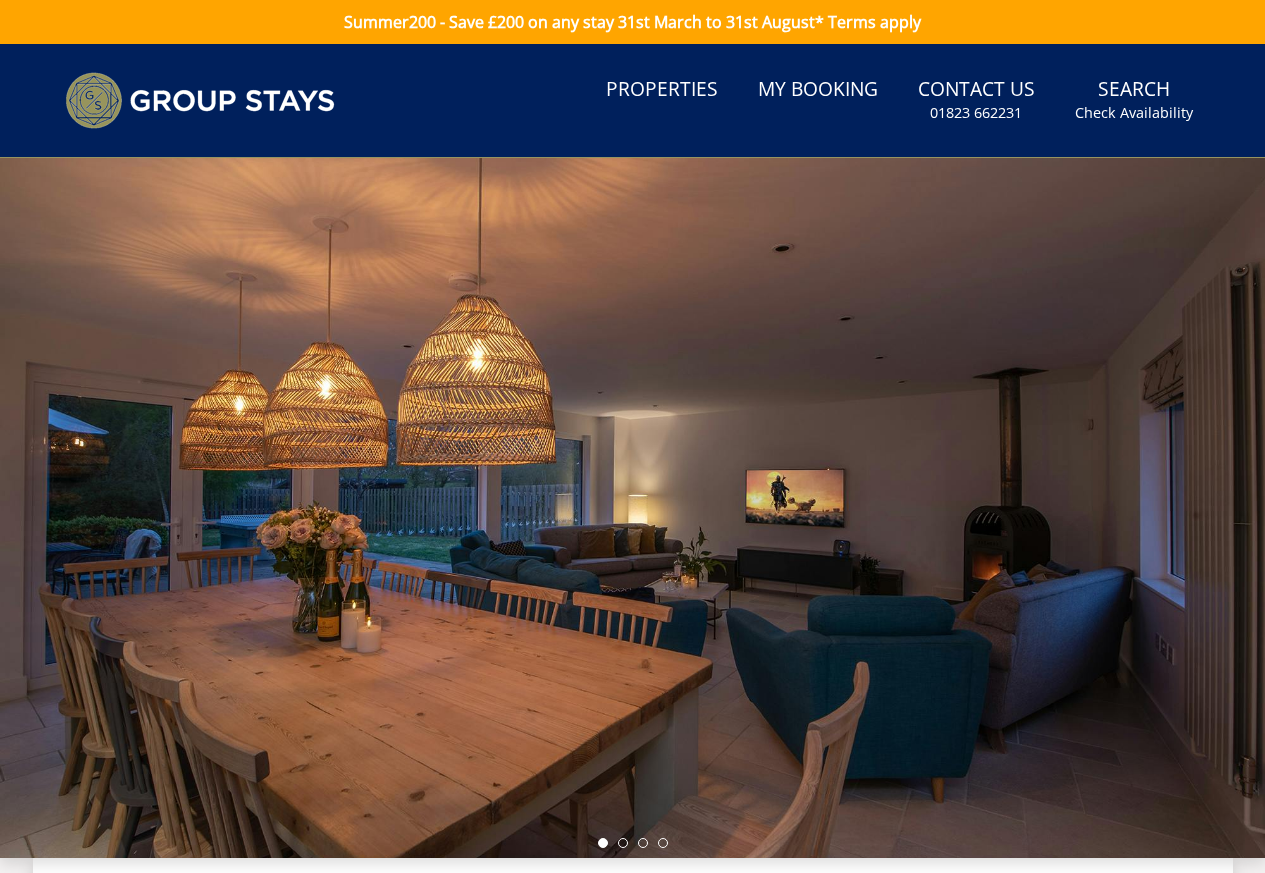 scroll, scrollTop: 0, scrollLeft: 0, axis: both 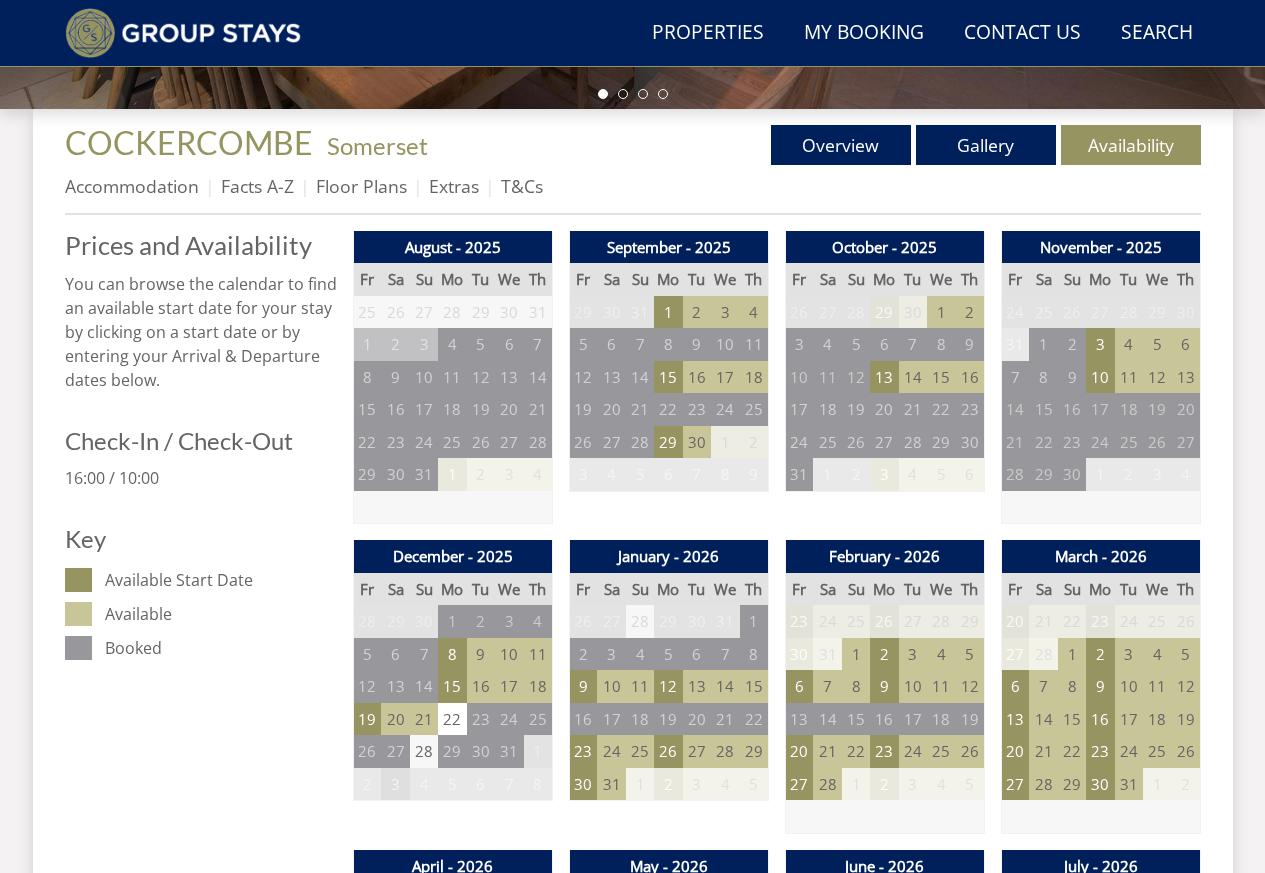 click on "3" at bounding box center [395, 784] 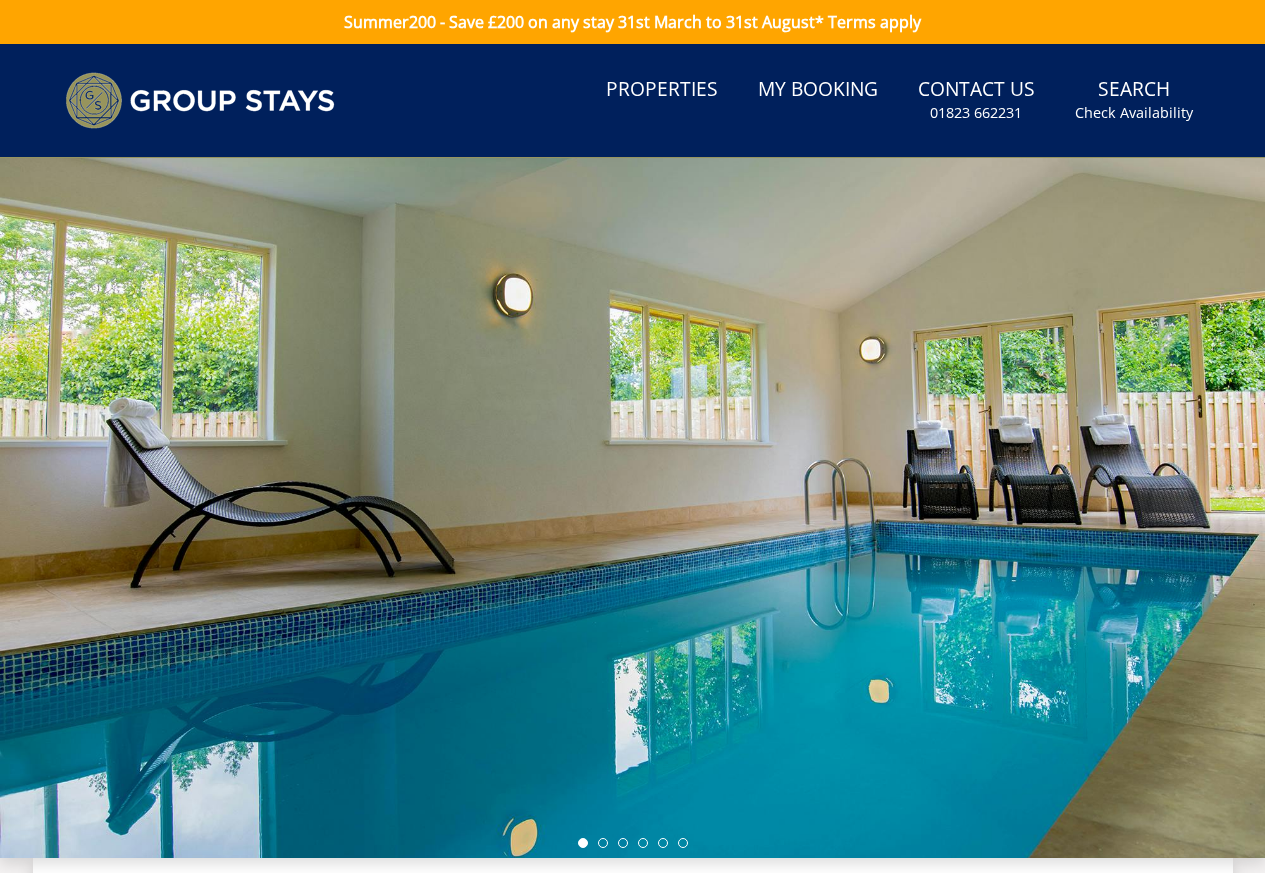 scroll, scrollTop: 0, scrollLeft: 0, axis: both 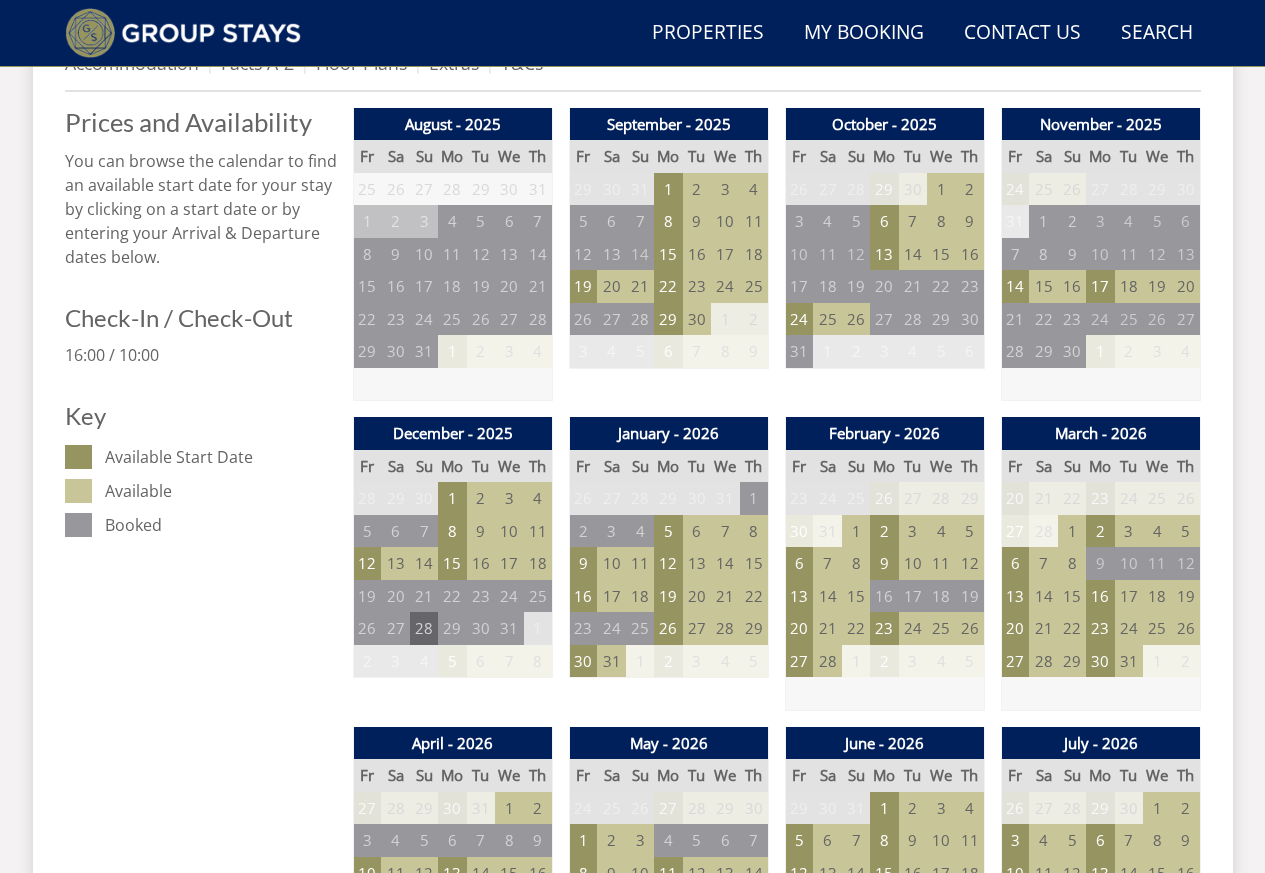 click on "28" at bounding box center [424, 628] 